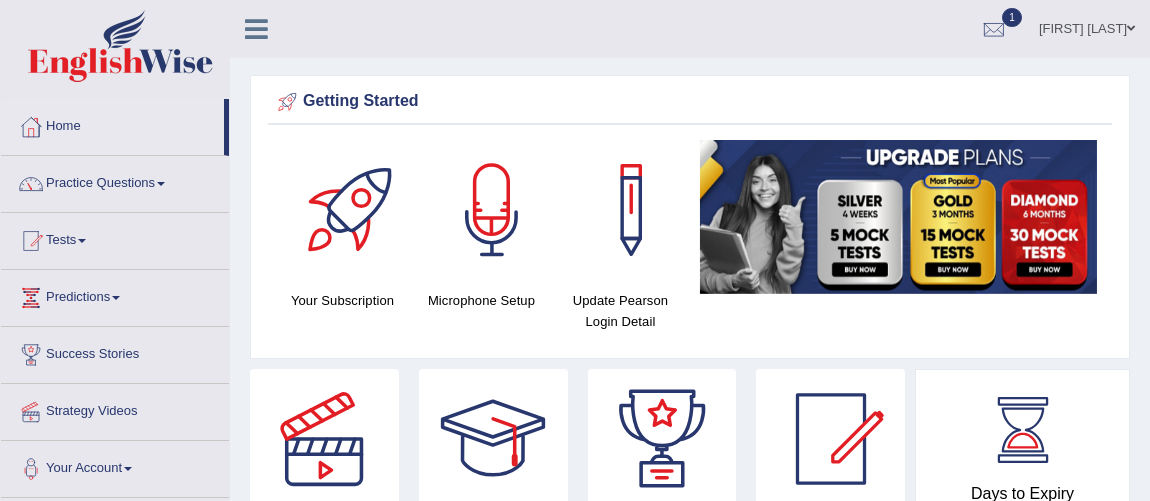 scroll, scrollTop: 0, scrollLeft: 0, axis: both 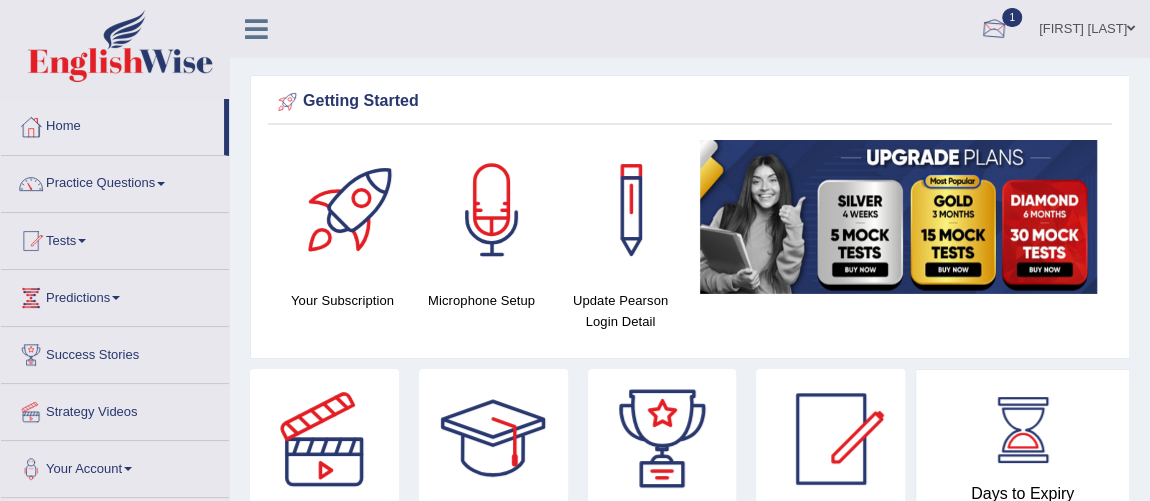 click at bounding box center (994, 30) 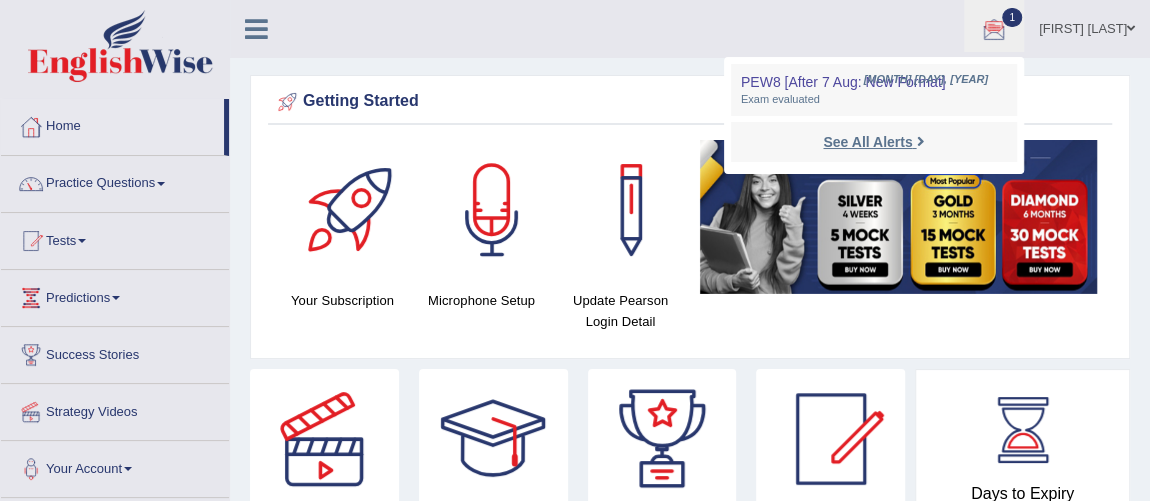 click on "See All Alerts" at bounding box center (867, 142) 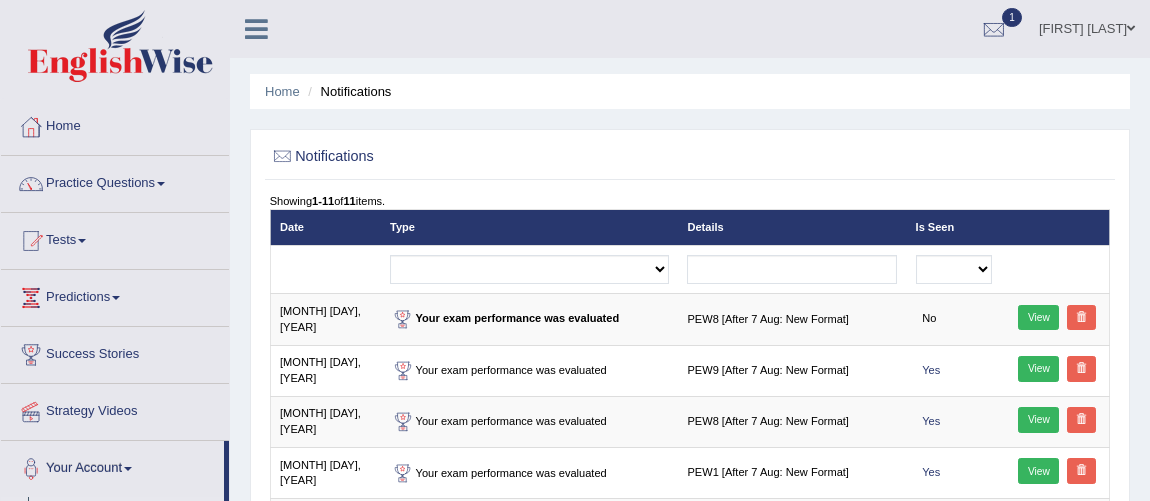 scroll, scrollTop: 0, scrollLeft: 0, axis: both 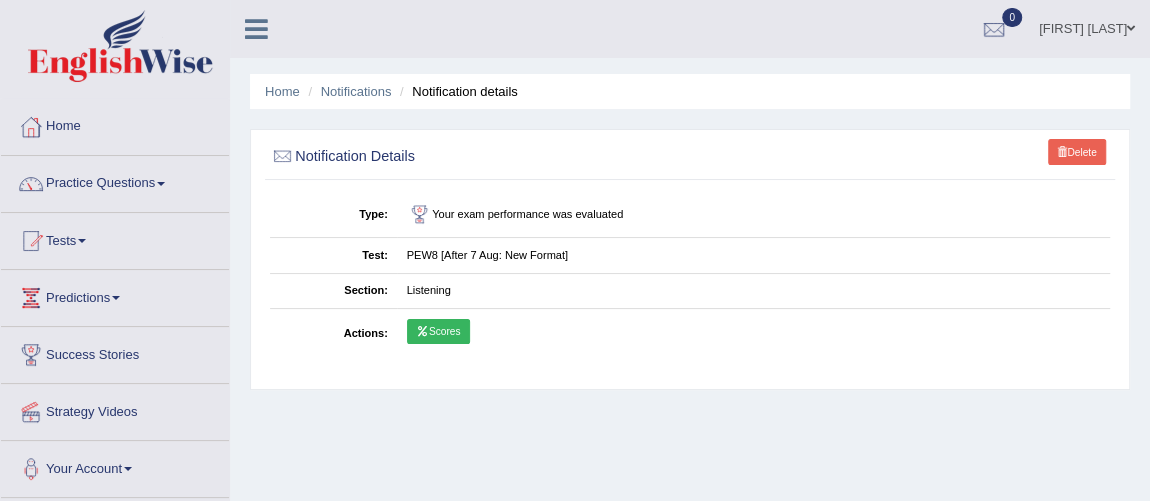 click on "Scores" at bounding box center (438, 332) 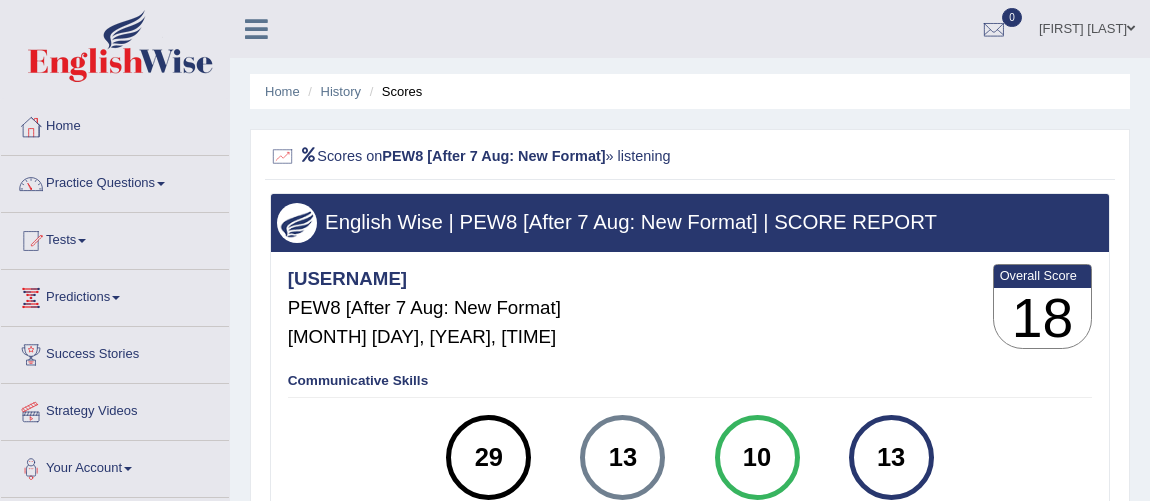 scroll, scrollTop: 0, scrollLeft: 0, axis: both 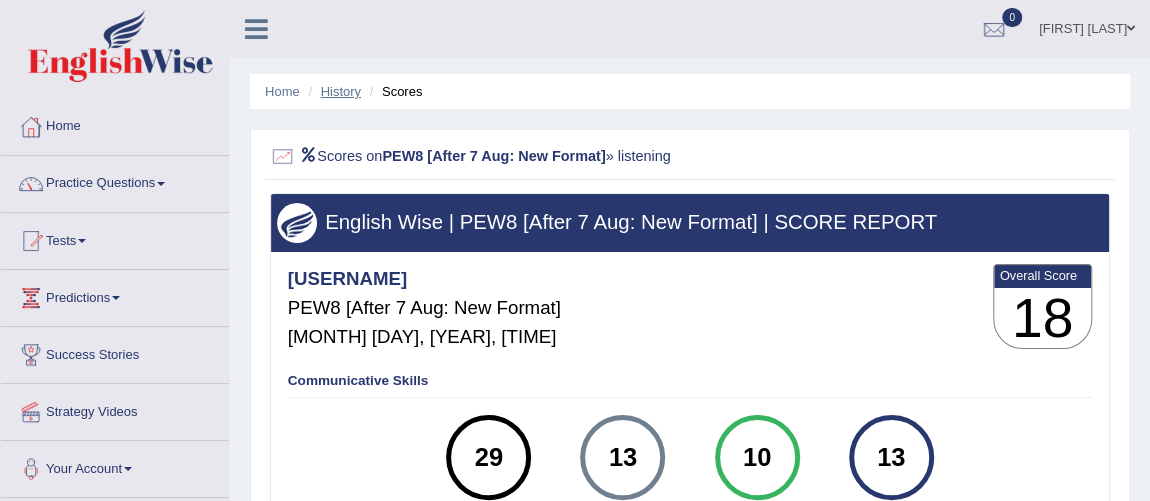 click on "History" at bounding box center [341, 91] 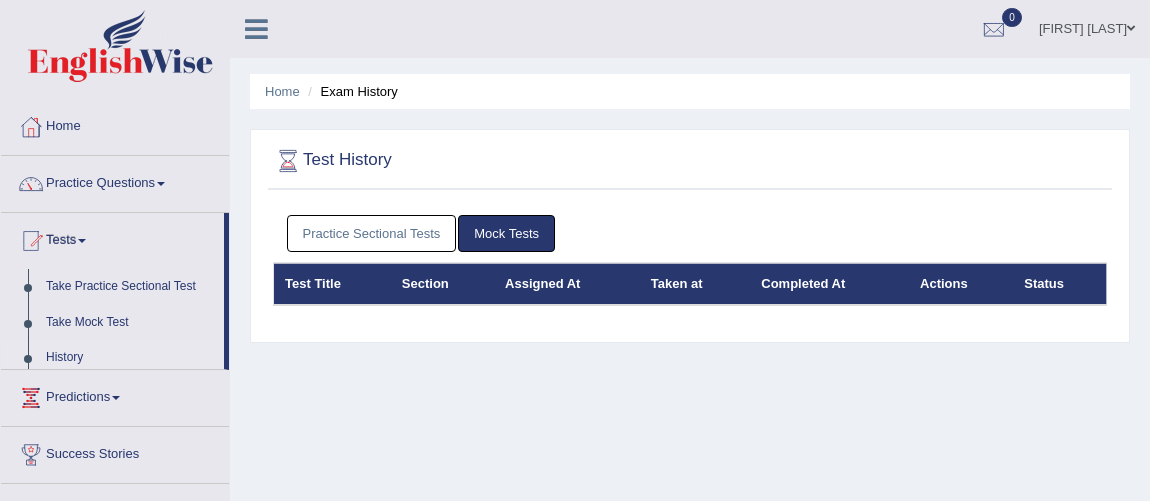 scroll, scrollTop: 0, scrollLeft: 0, axis: both 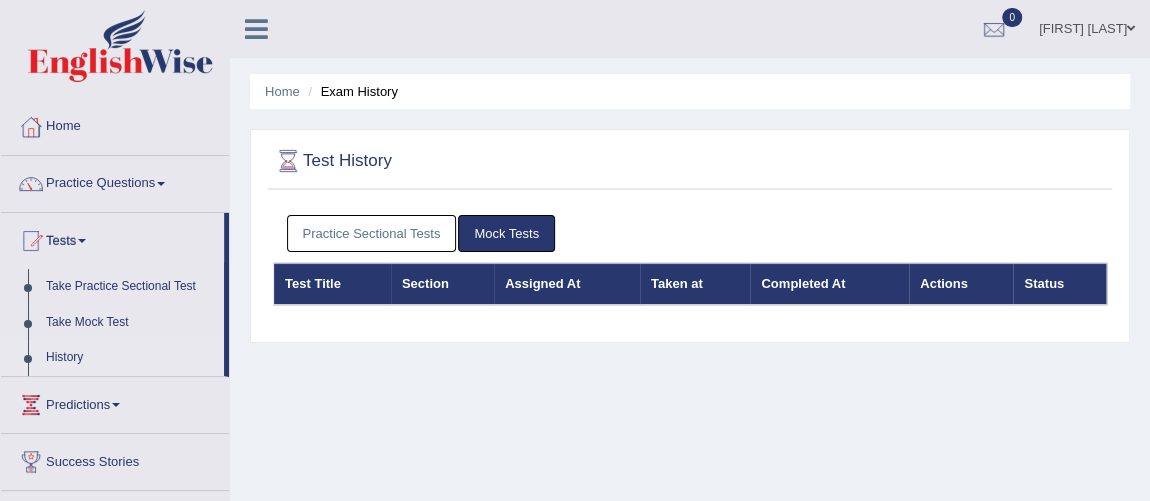 click on "Practice Sectional Tests" at bounding box center [372, 233] 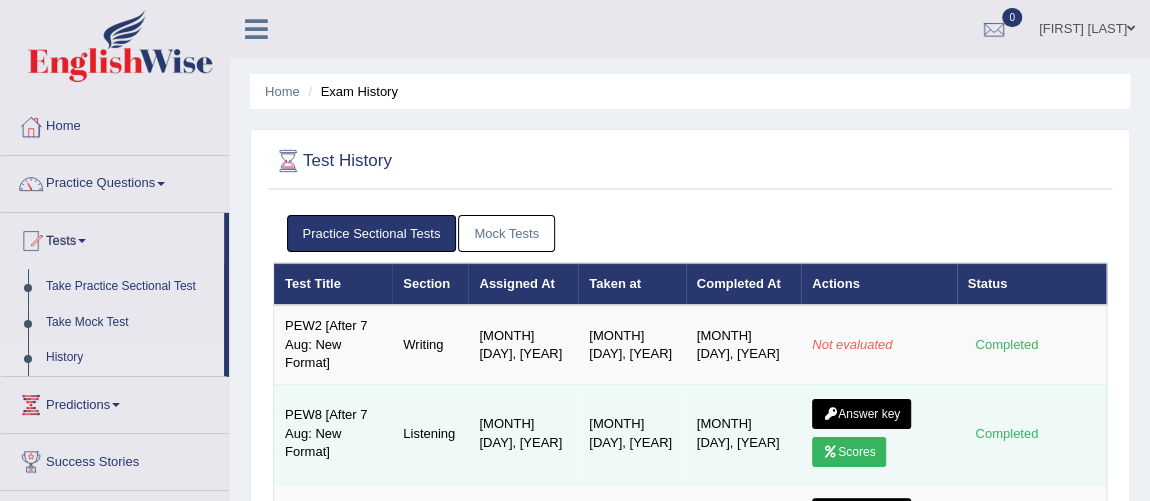 click on "Answer key" at bounding box center [861, 414] 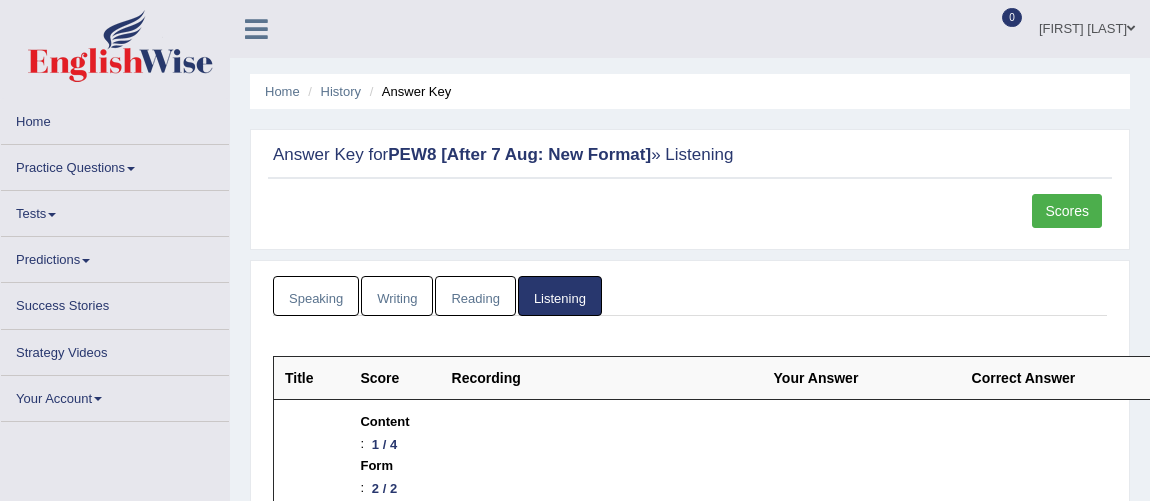 scroll, scrollTop: 0, scrollLeft: 0, axis: both 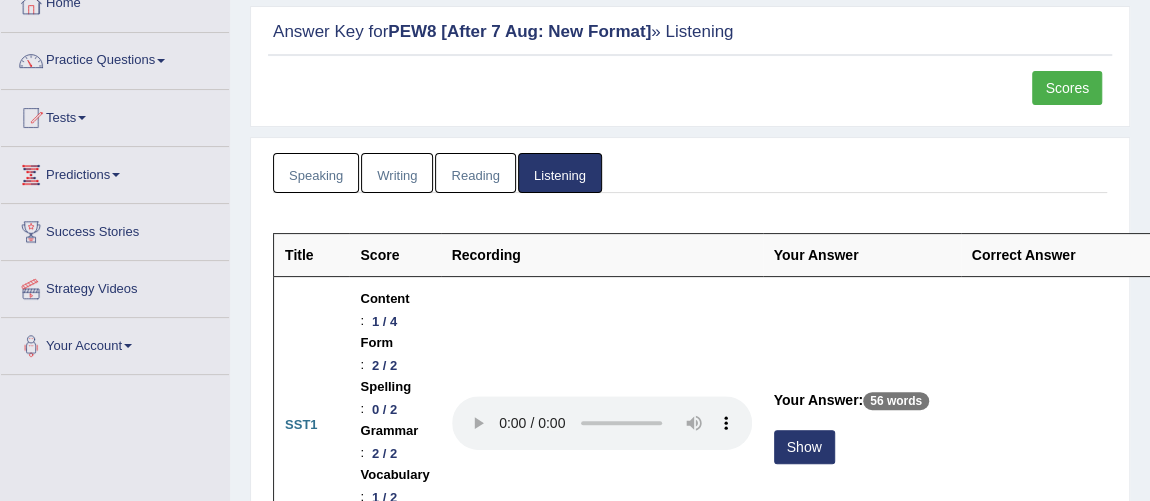 click on "Scores" at bounding box center [1067, 88] 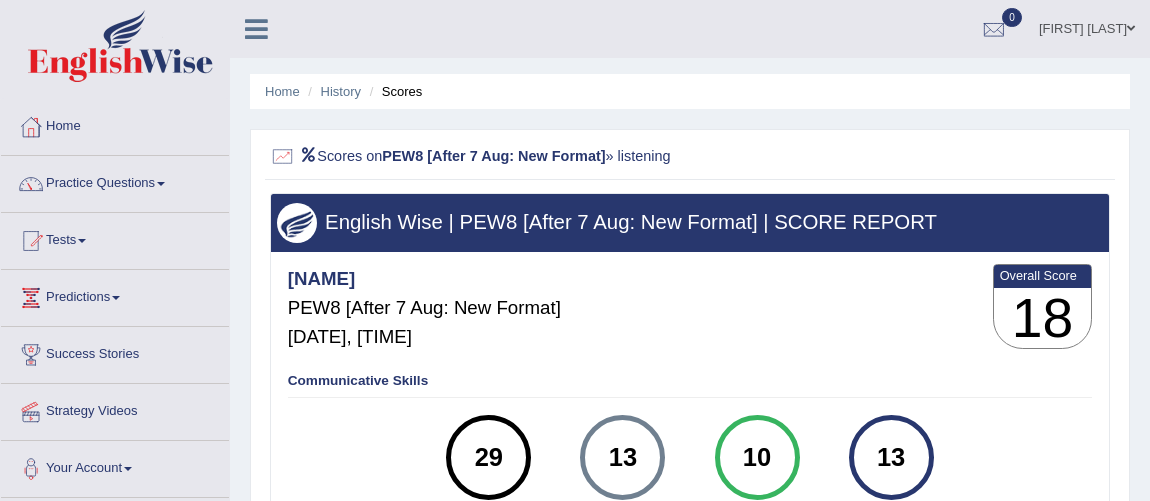 scroll, scrollTop: 0, scrollLeft: 0, axis: both 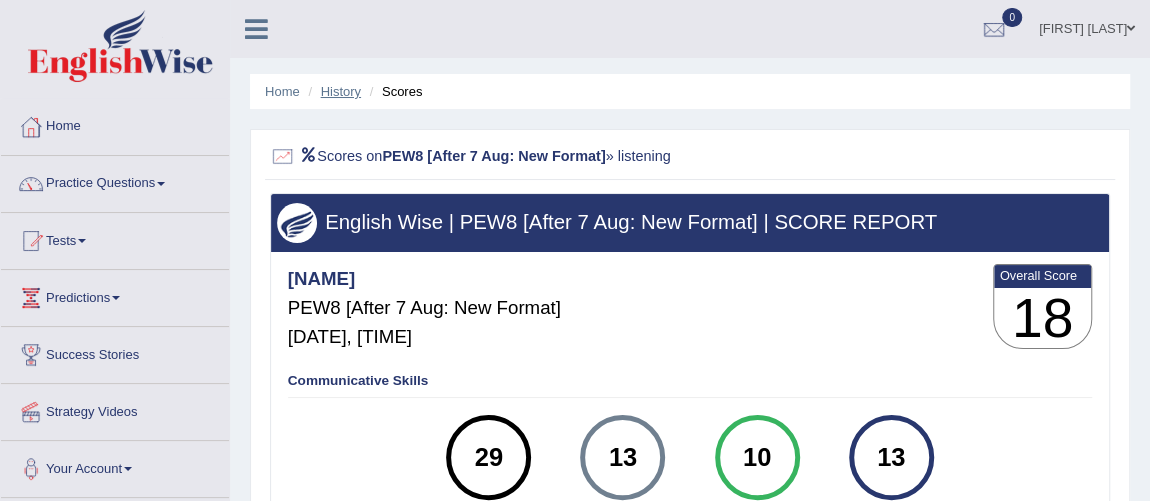 click on "History" at bounding box center (341, 91) 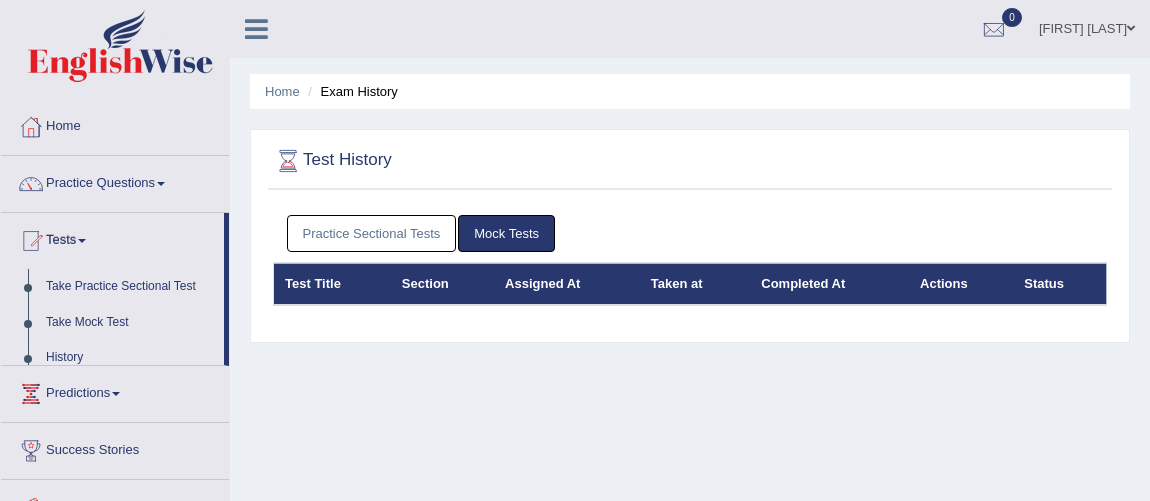 scroll, scrollTop: 0, scrollLeft: 0, axis: both 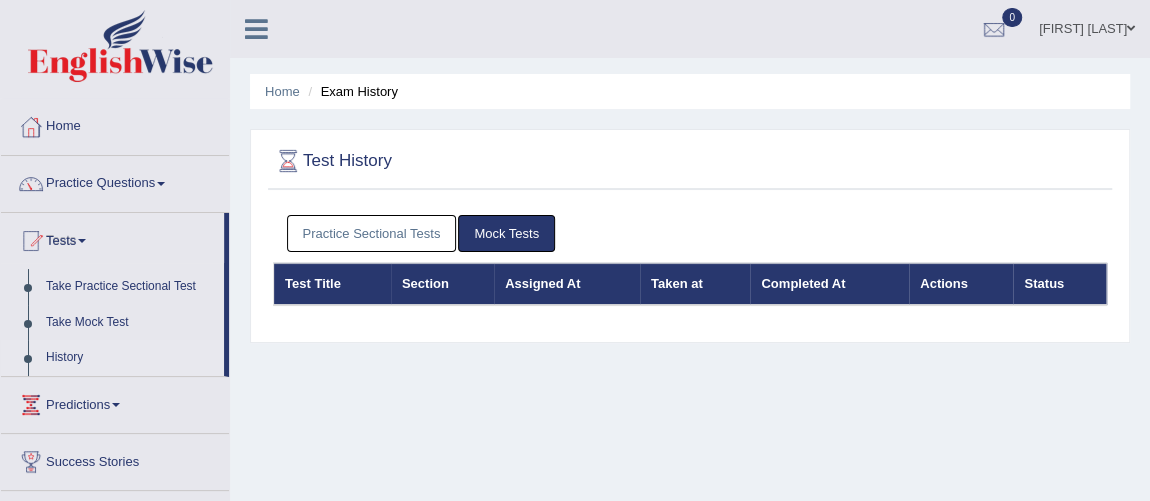 click on "Practice Sectional Tests" at bounding box center (372, 233) 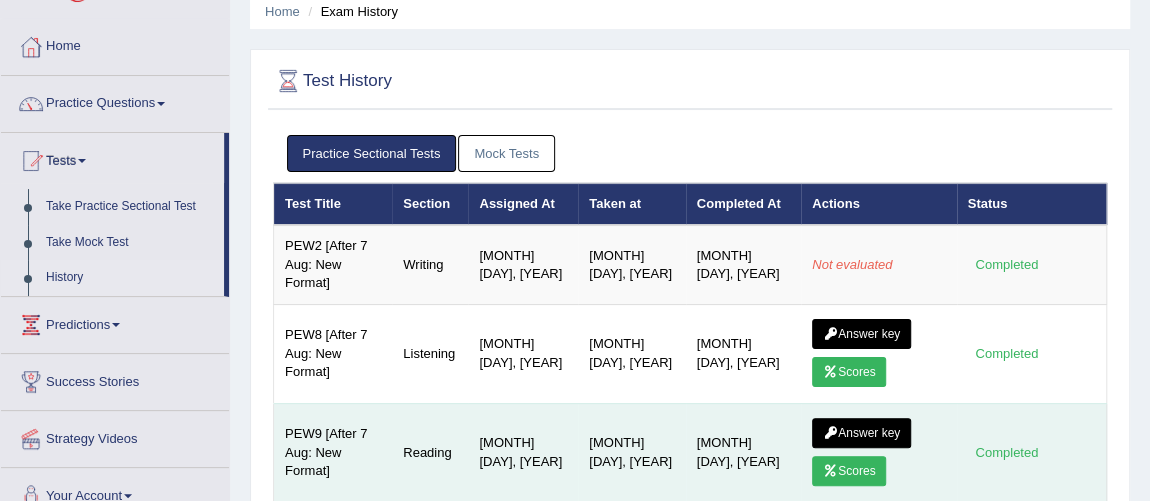 scroll, scrollTop: 181, scrollLeft: 0, axis: vertical 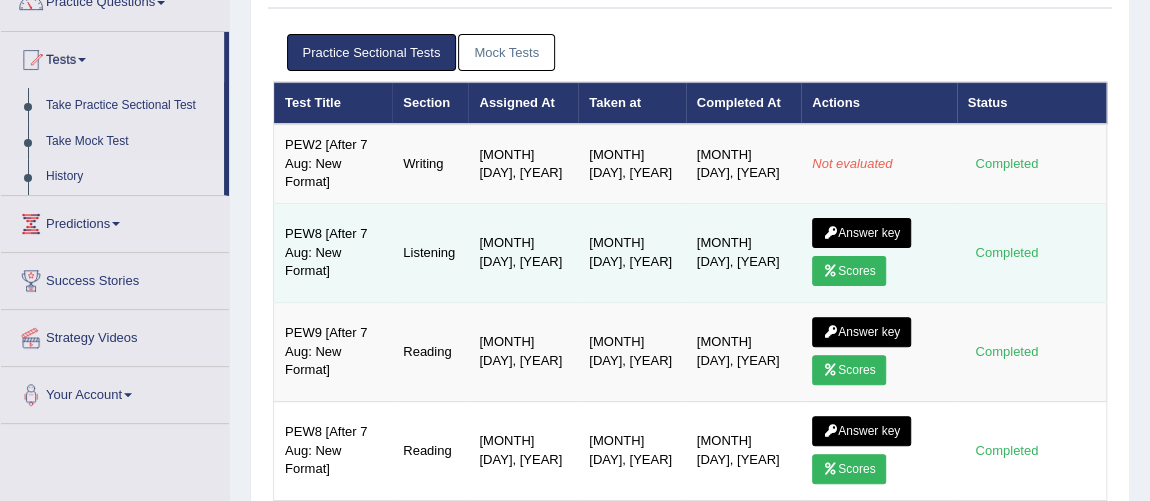 click on "Answer key" at bounding box center [861, 233] 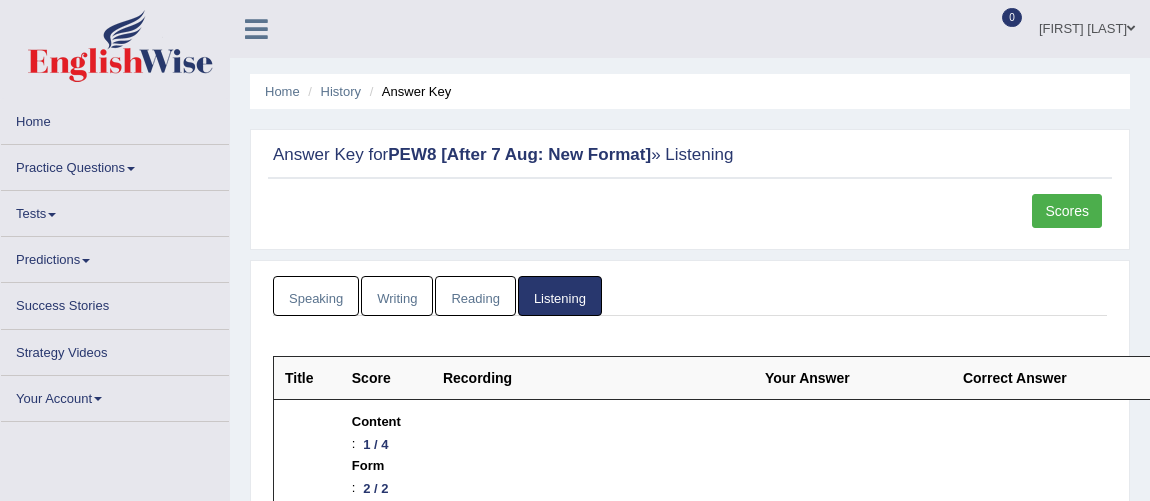 scroll, scrollTop: 0, scrollLeft: 0, axis: both 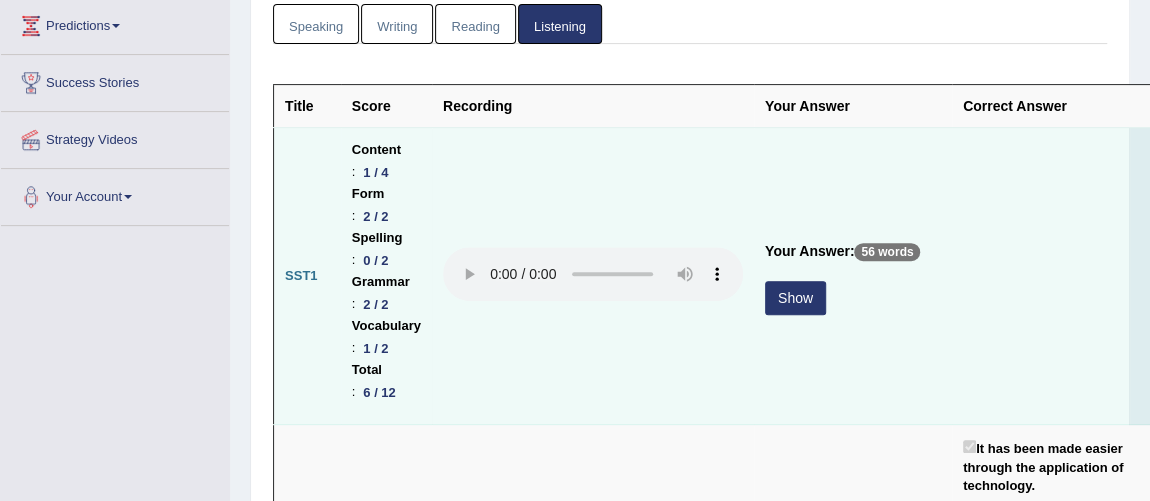 click on "Show" at bounding box center [795, 298] 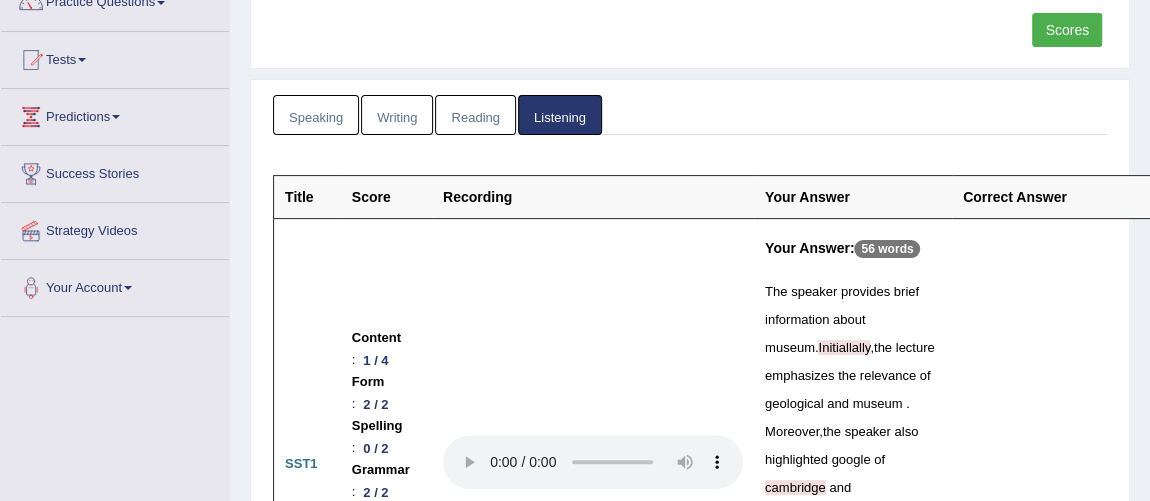 scroll, scrollTop: 0, scrollLeft: 0, axis: both 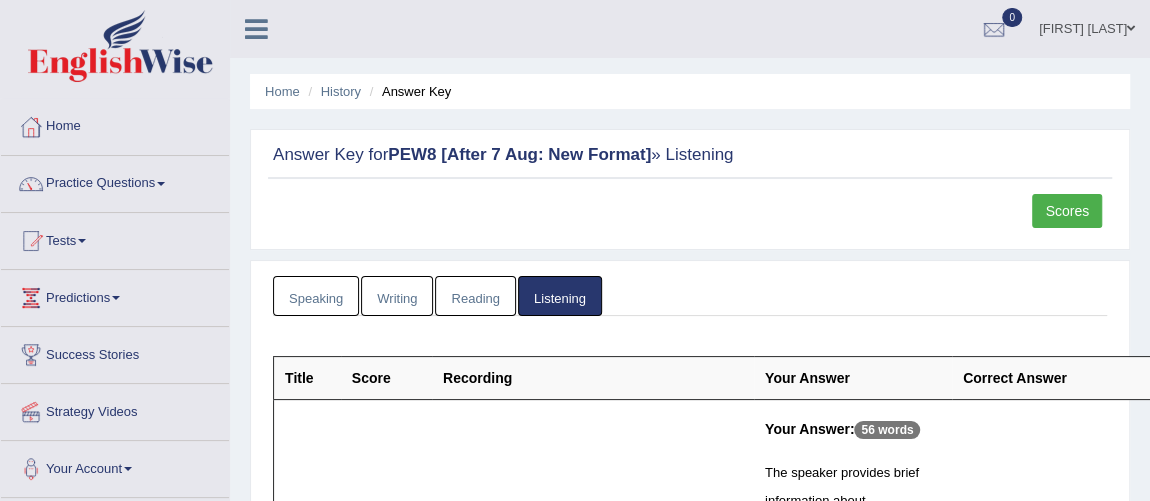 click on "Scores" at bounding box center [1067, 211] 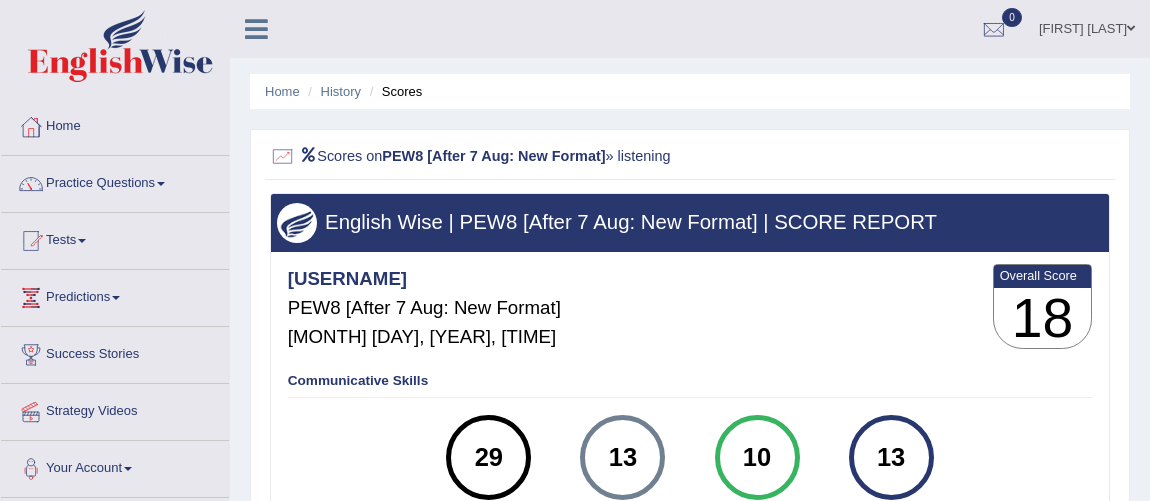 scroll, scrollTop: 363, scrollLeft: 0, axis: vertical 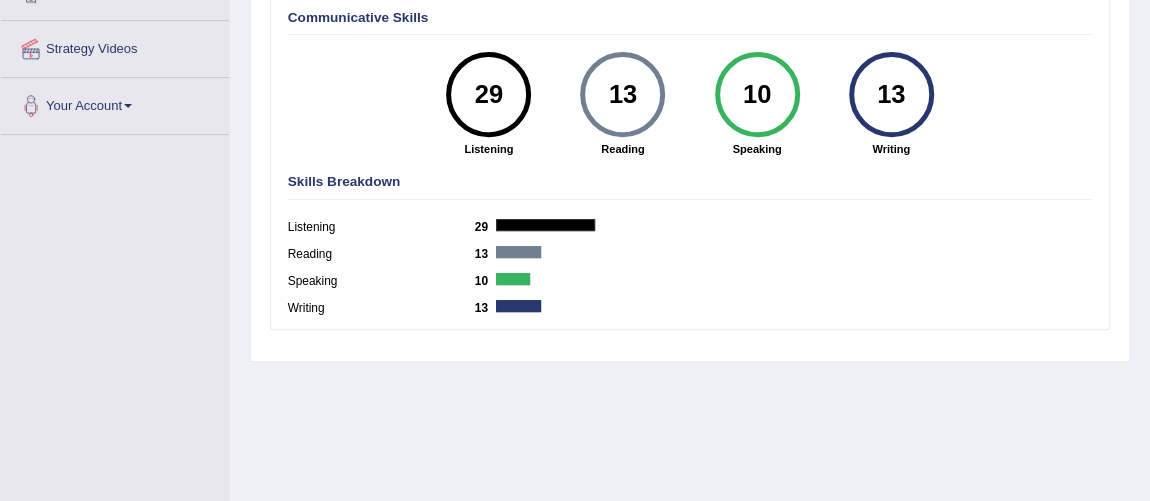 click on "Communicative Skills
29
Listening
13
Reading
10
Speaking
13
Writing" at bounding box center [689, 82] 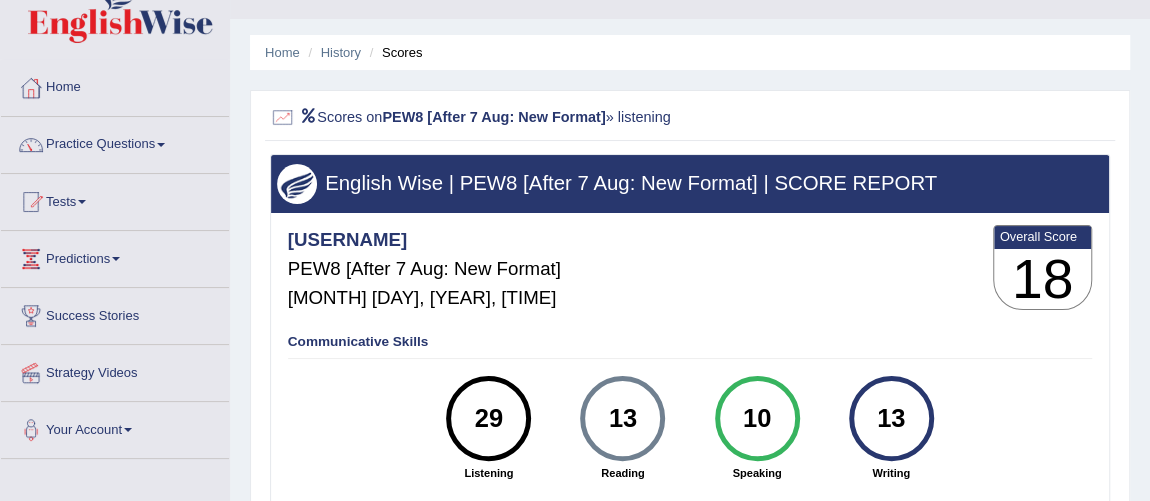 scroll, scrollTop: 36, scrollLeft: 0, axis: vertical 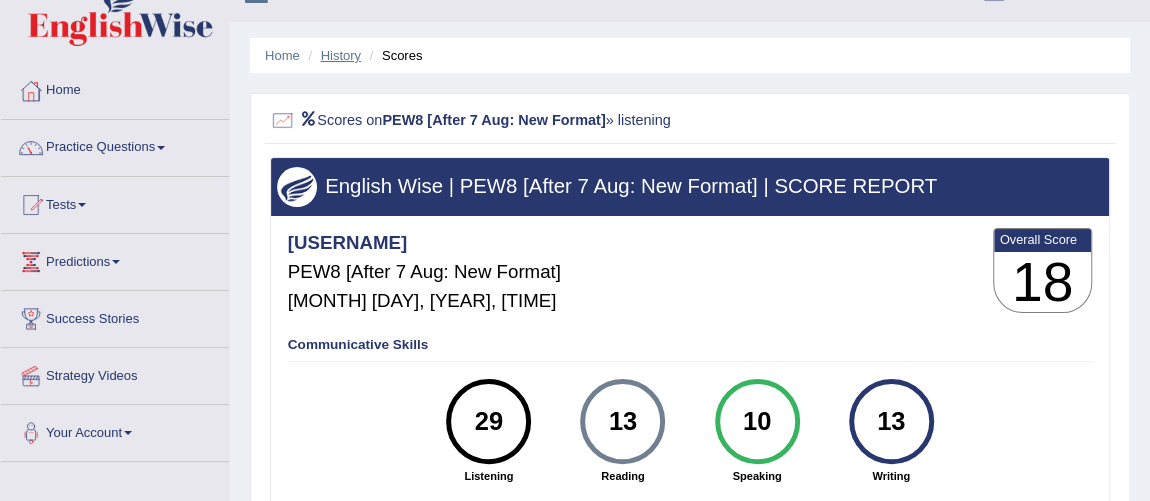 click on "History" at bounding box center [341, 55] 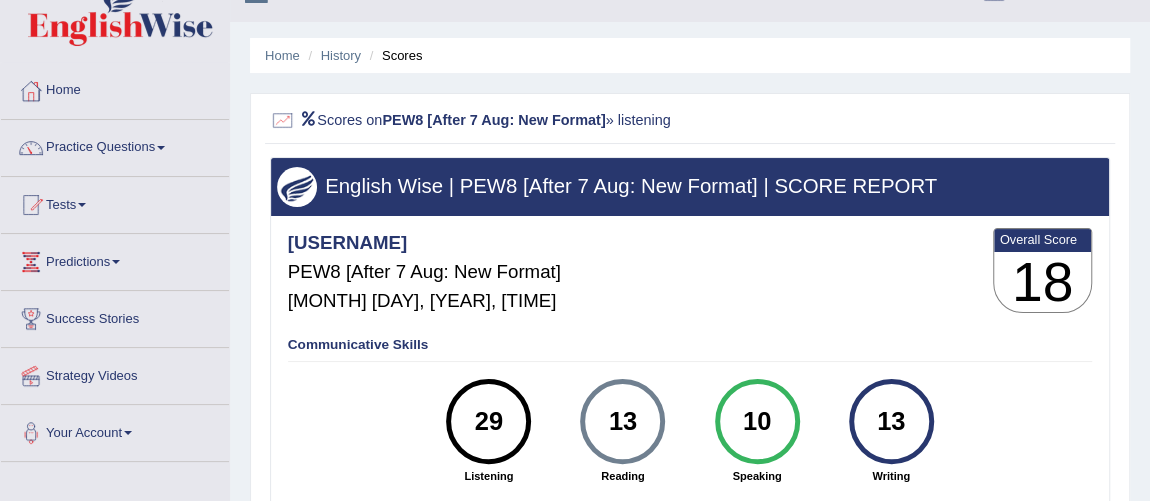 scroll, scrollTop: 72, scrollLeft: 0, axis: vertical 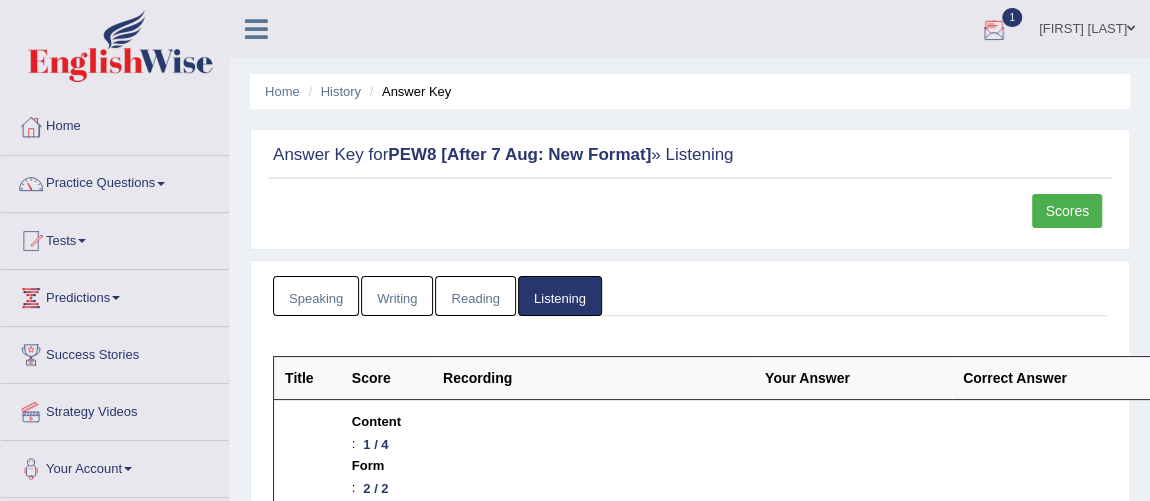 click at bounding box center (994, 30) 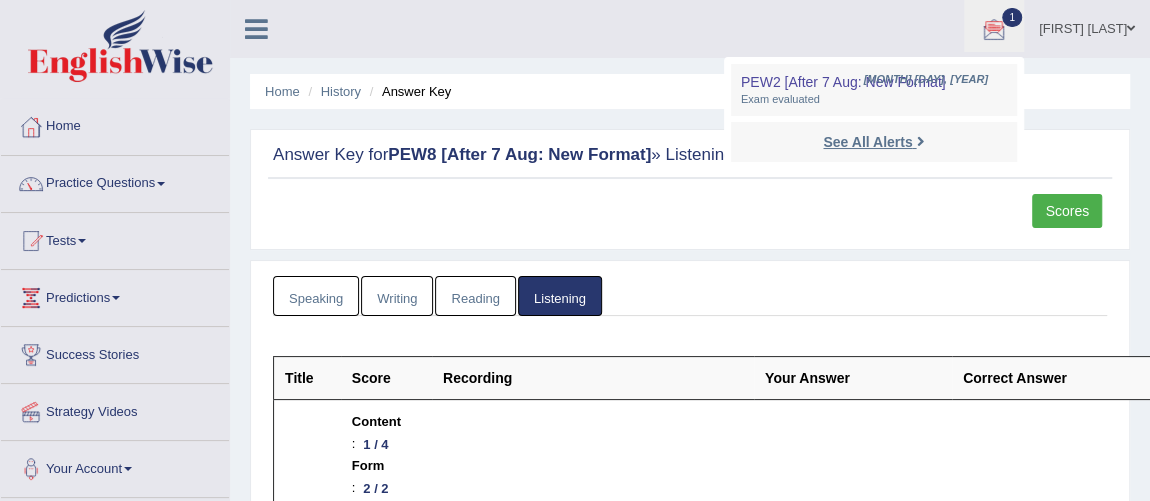 click on "See All Alerts" at bounding box center [867, 142] 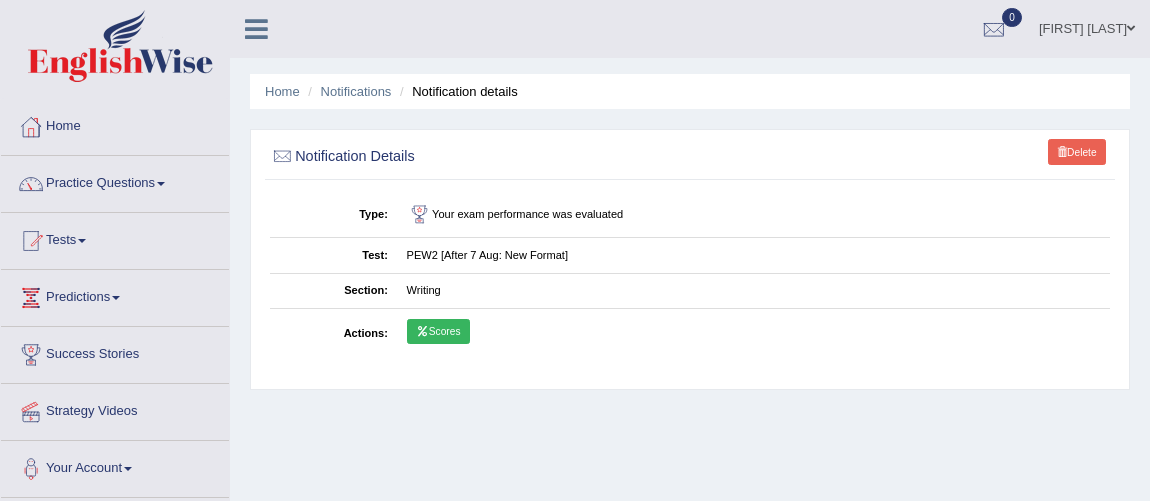 scroll, scrollTop: 0, scrollLeft: 0, axis: both 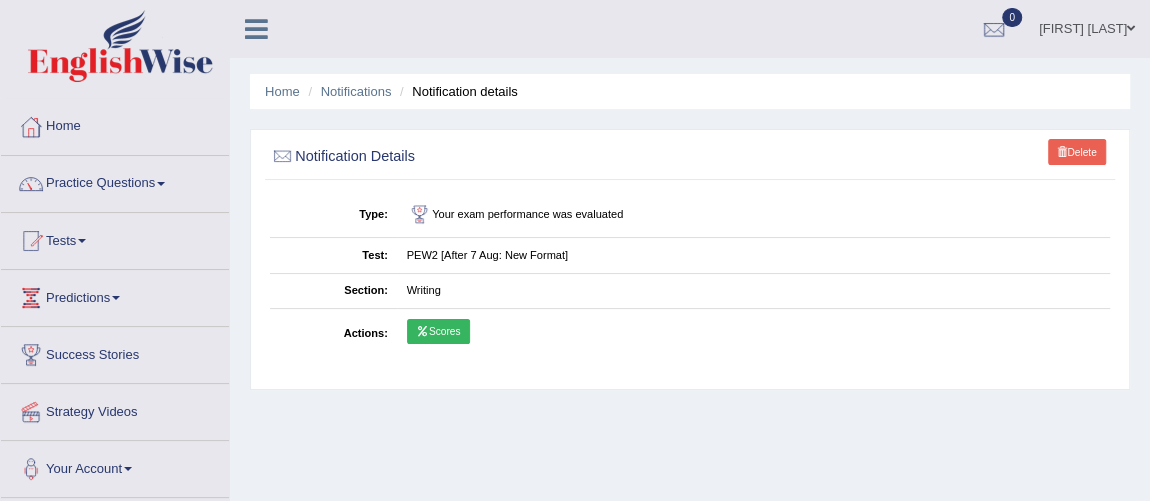 click on "Scores" at bounding box center [438, 332] 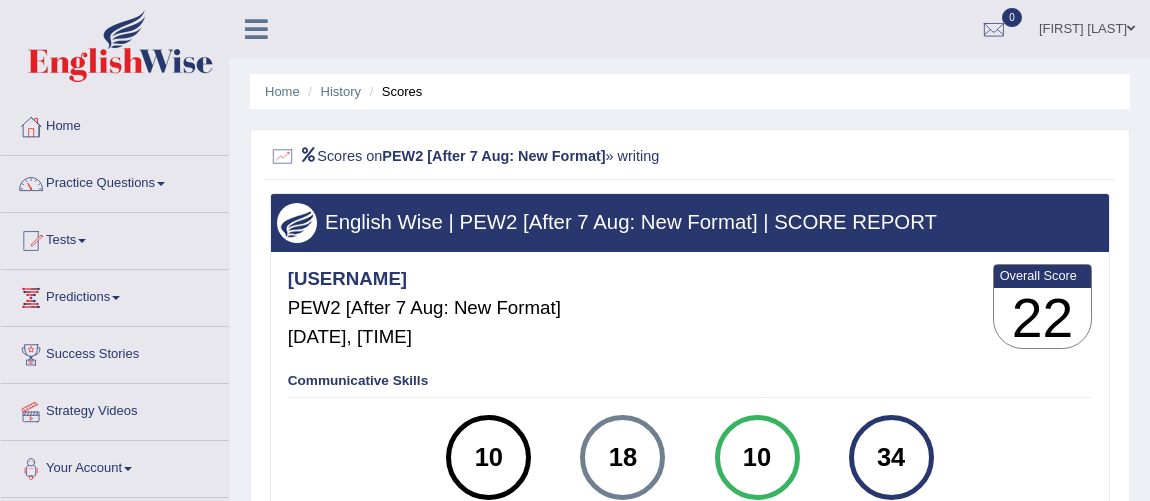 scroll, scrollTop: 0, scrollLeft: 0, axis: both 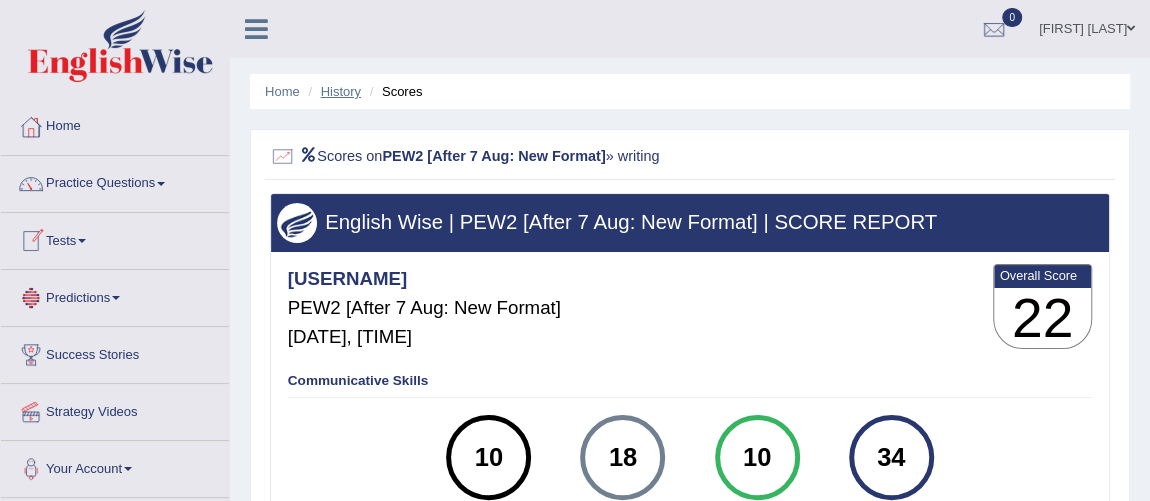 click on "History" at bounding box center (341, 91) 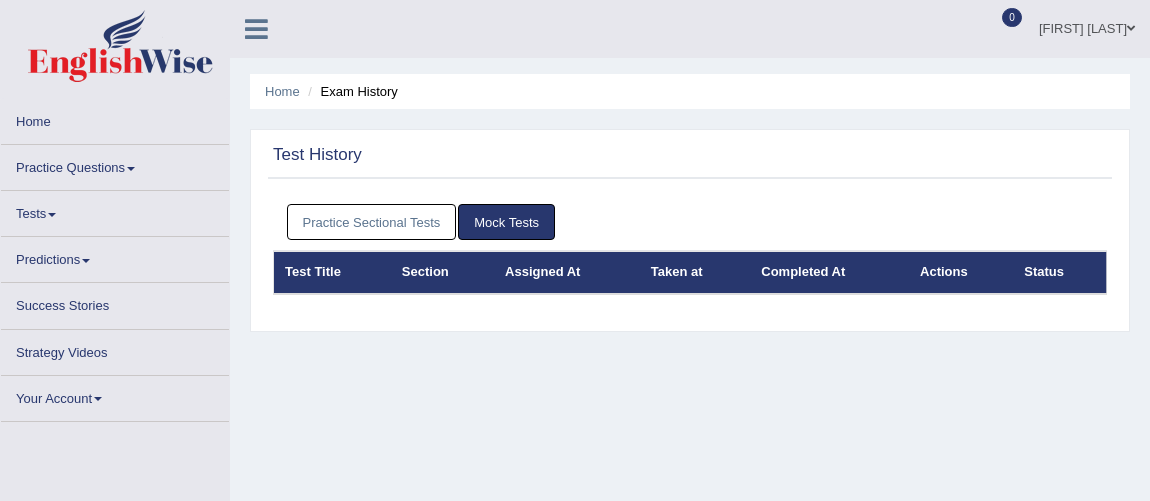 scroll, scrollTop: 0, scrollLeft: 0, axis: both 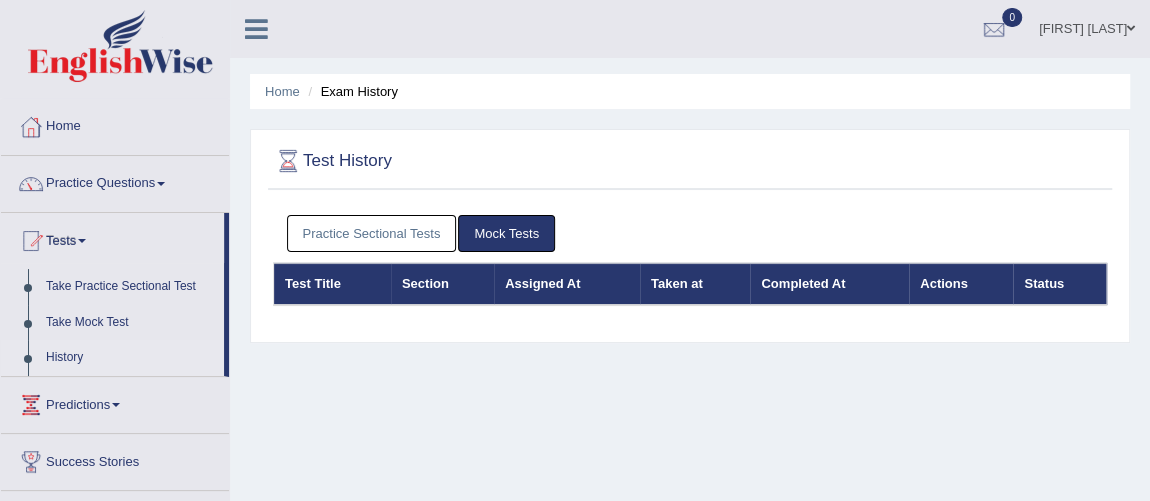 click on "Practice Sectional Tests" at bounding box center [372, 233] 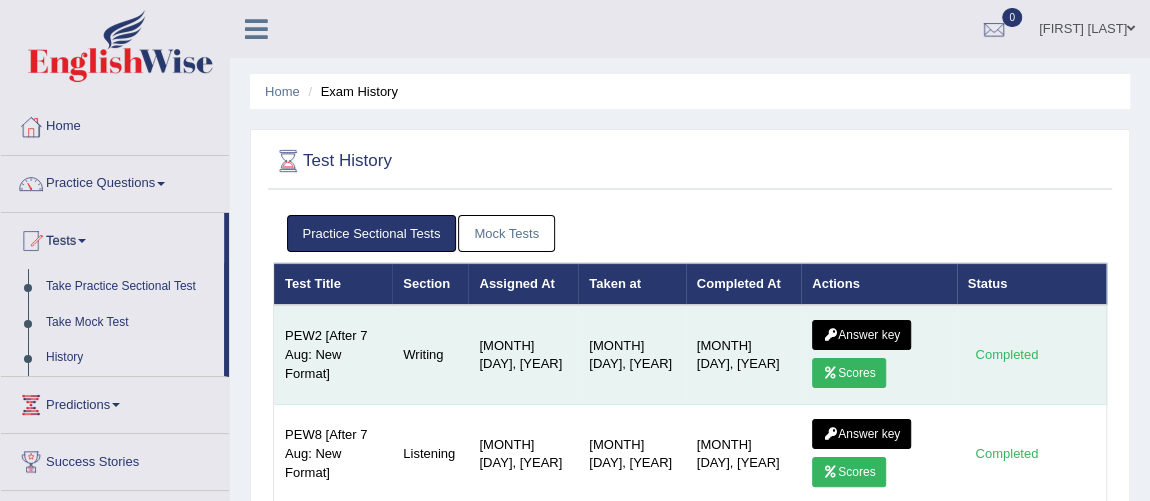 click on "Answer key" at bounding box center (861, 335) 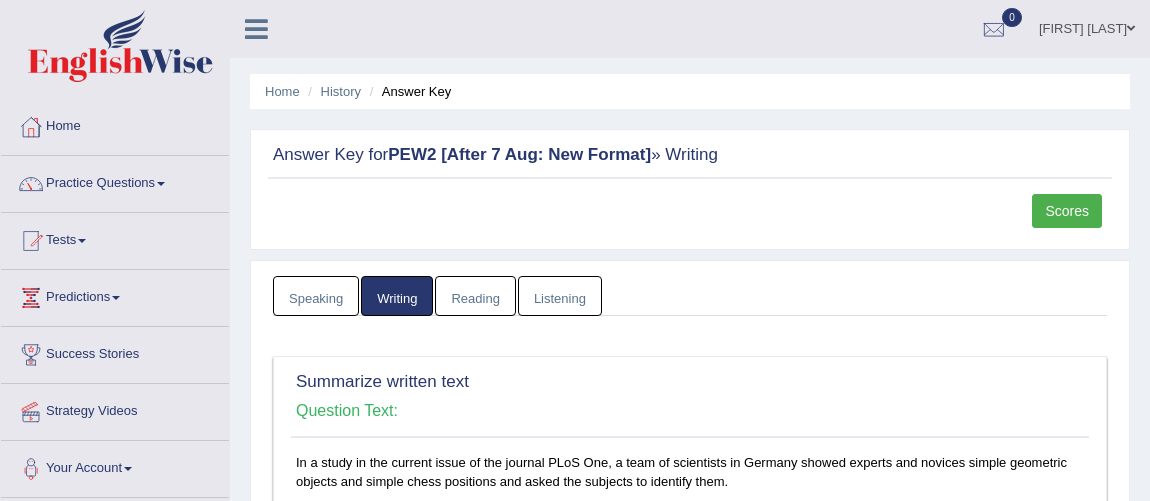 scroll, scrollTop: 0, scrollLeft: 0, axis: both 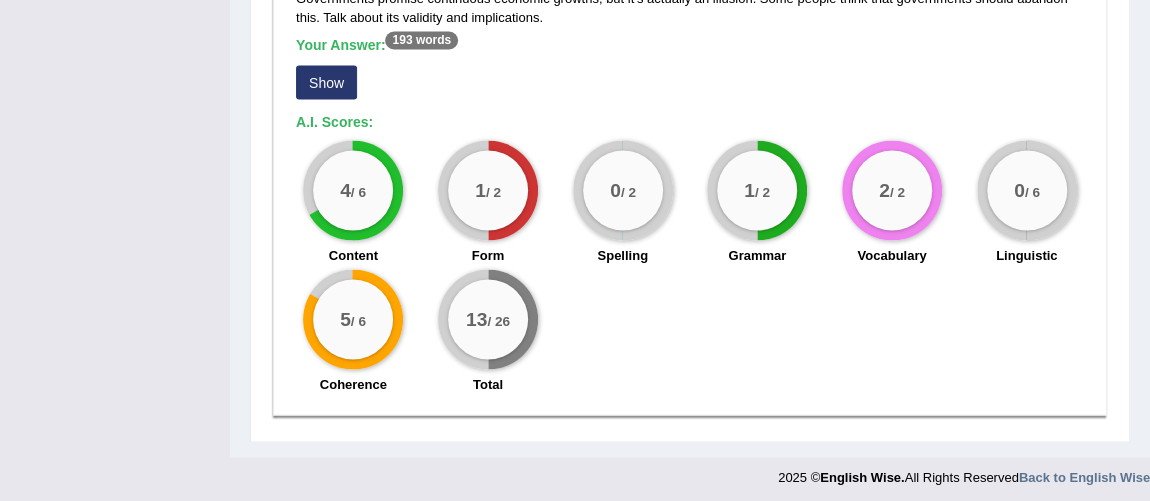 click on "Show" at bounding box center [326, 82] 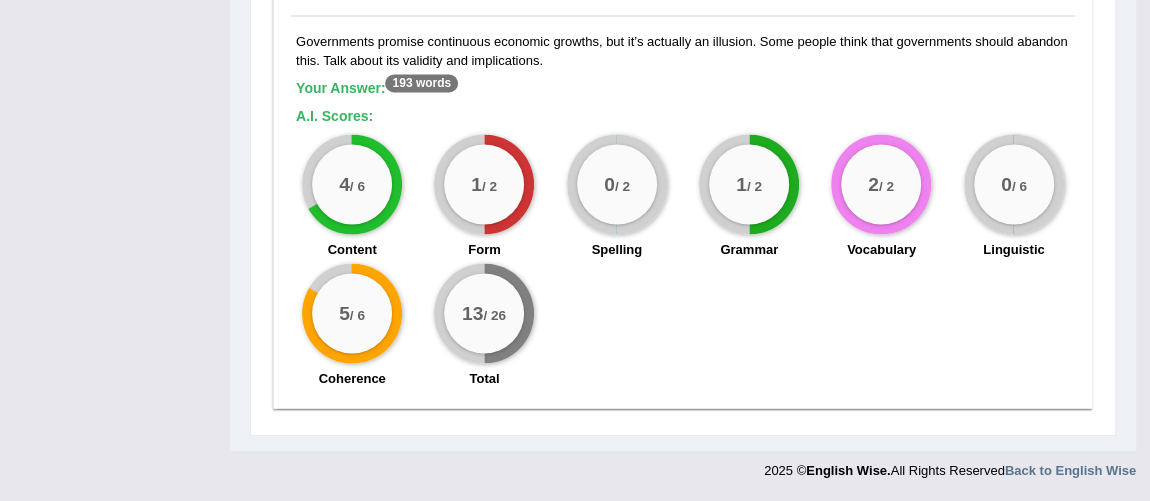 scroll, scrollTop: 1795, scrollLeft: 0, axis: vertical 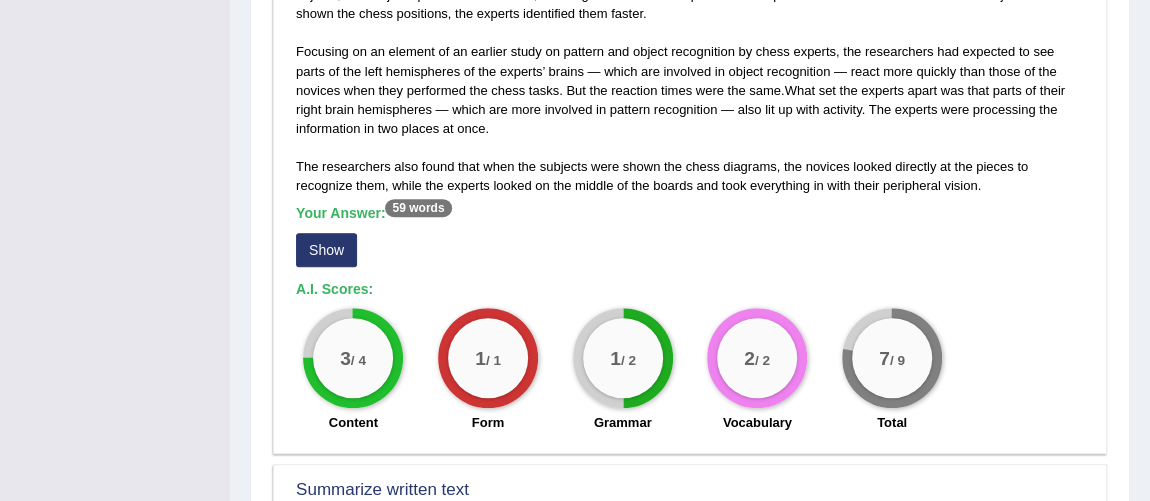 click on "Show" at bounding box center [326, 250] 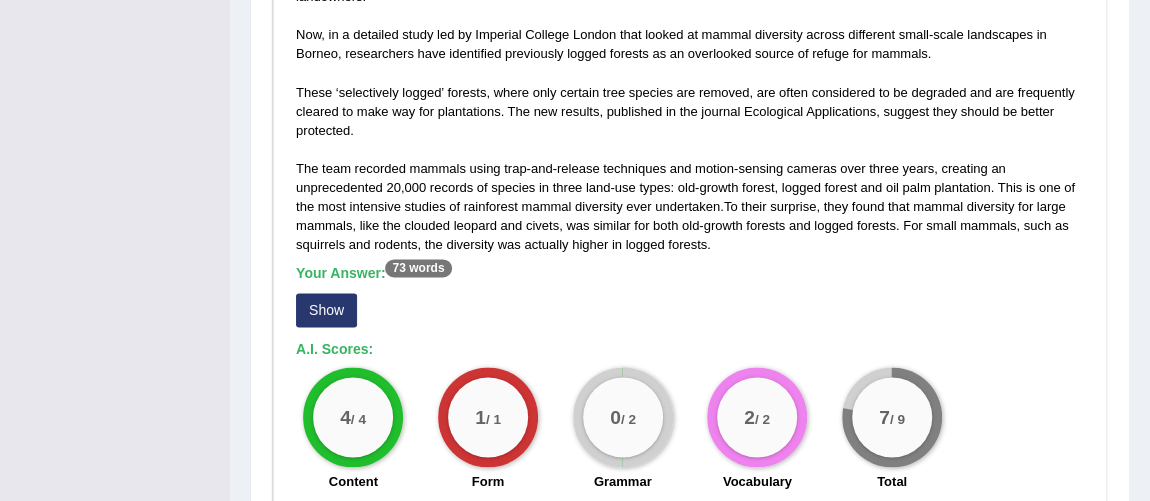 scroll, scrollTop: 1235, scrollLeft: 0, axis: vertical 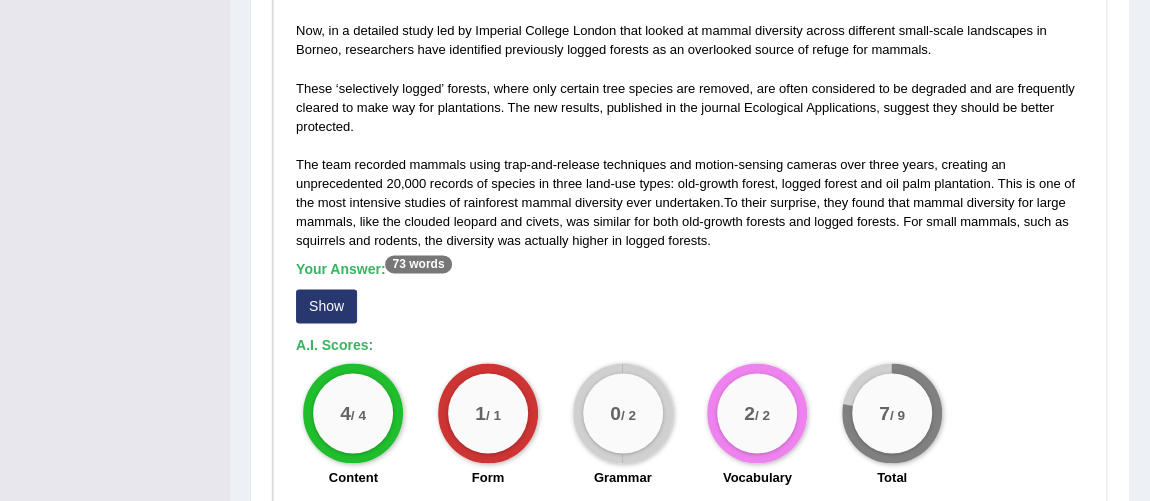 click on "Show" at bounding box center [326, 306] 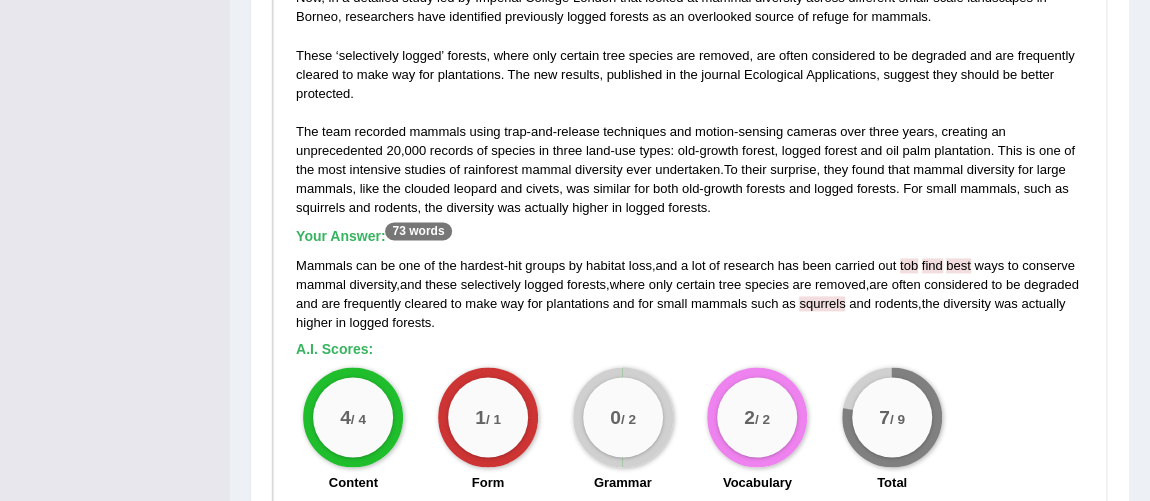 scroll, scrollTop: 1271, scrollLeft: 0, axis: vertical 